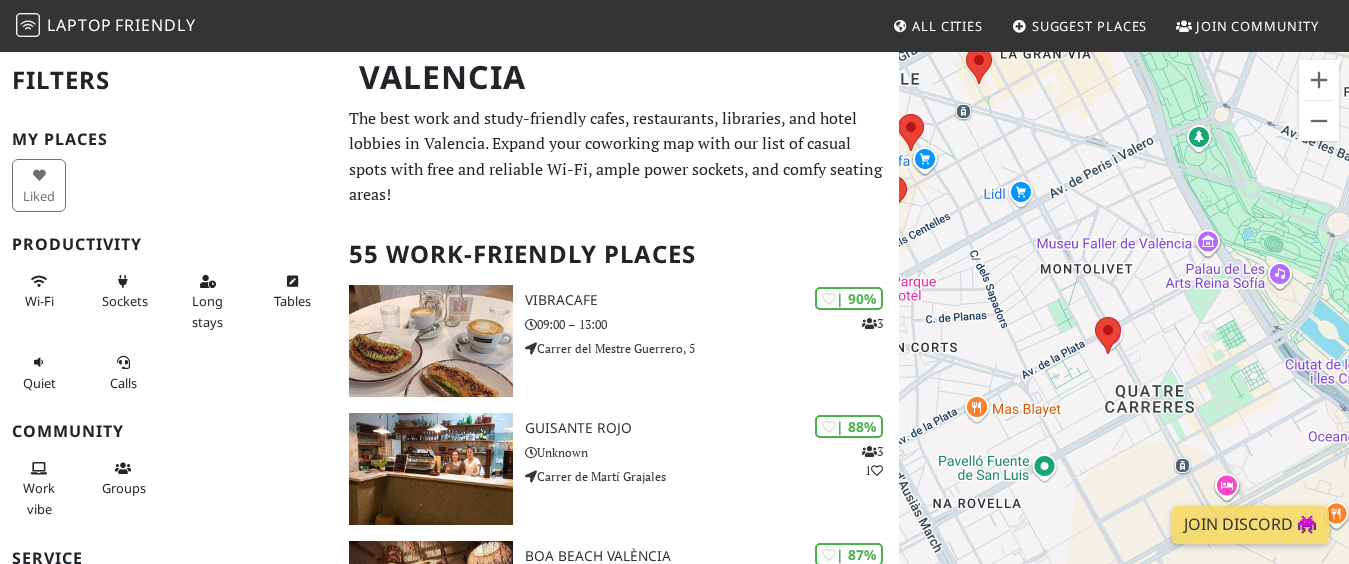 scroll, scrollTop: 0, scrollLeft: 0, axis: both 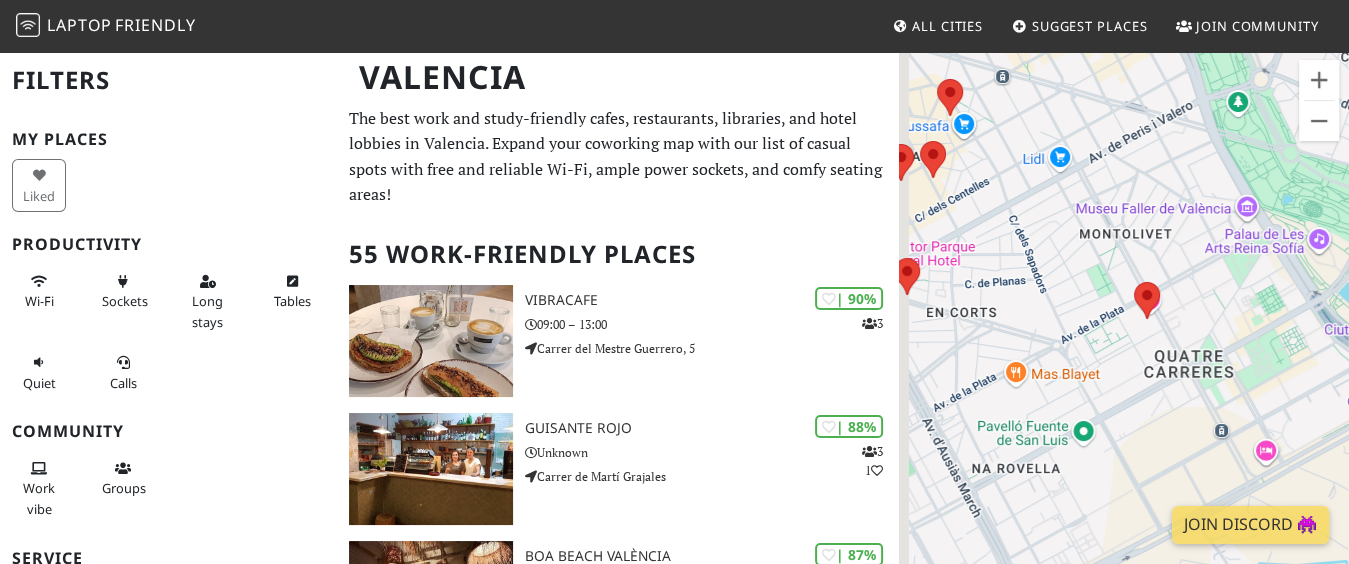 drag, startPoint x: 1032, startPoint y: 324, endPoint x: 1080, endPoint y: 275, distance: 68.593 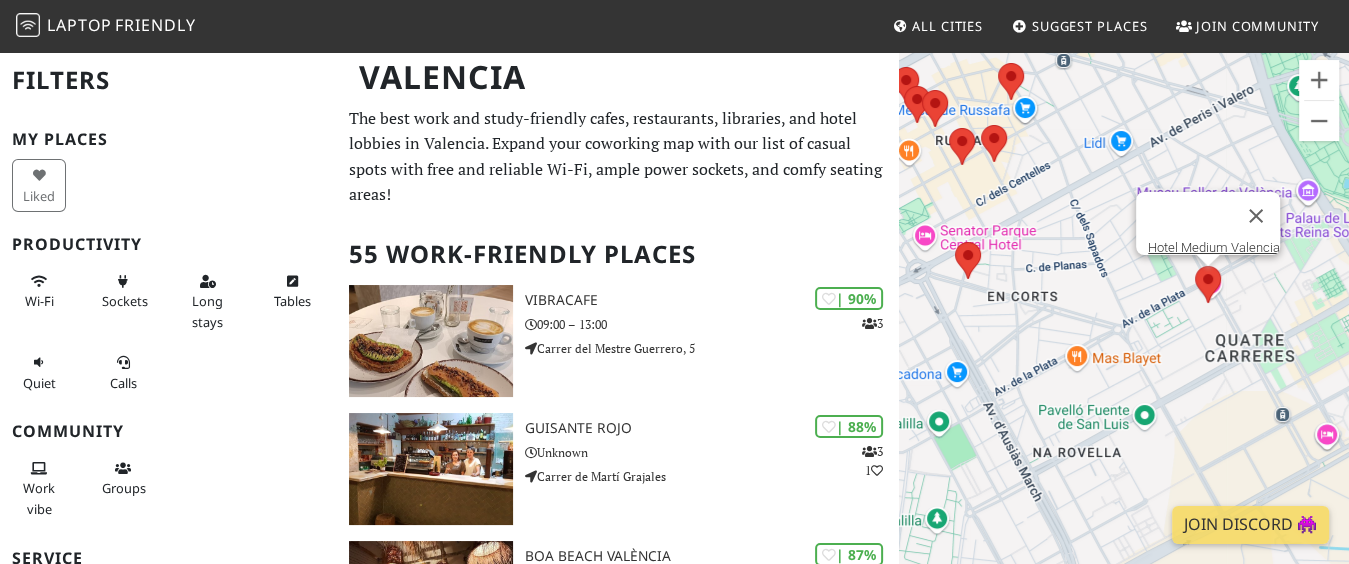 click at bounding box center [1195, 266] 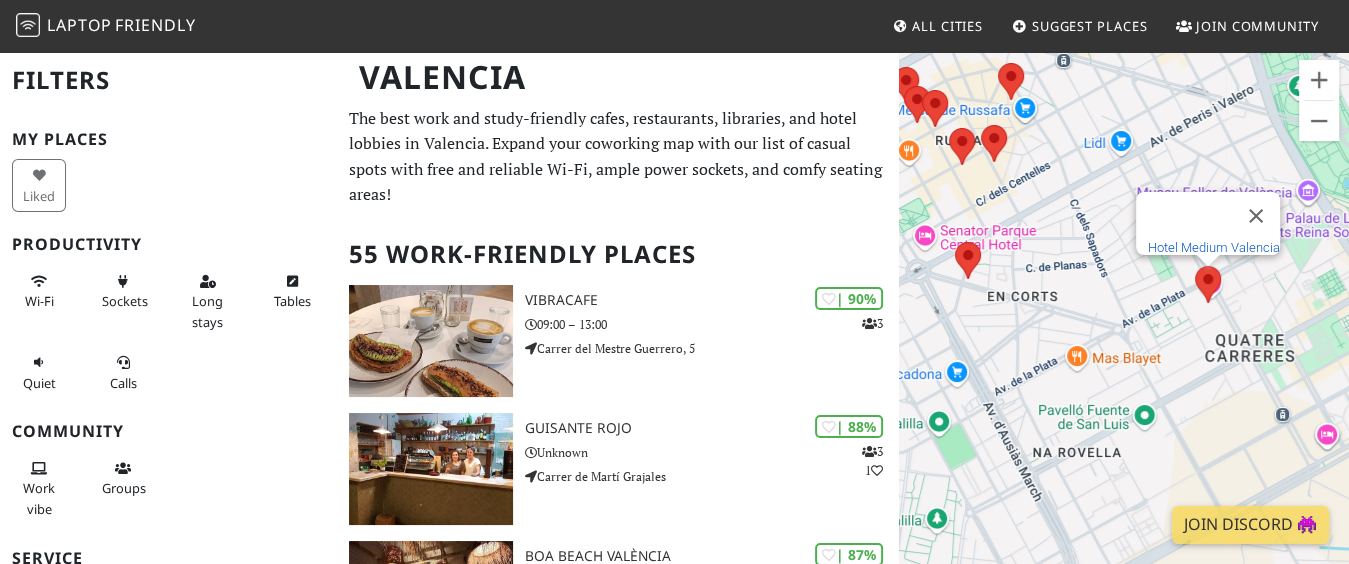 click on "Hotel Medium Valencia" at bounding box center (1214, 247) 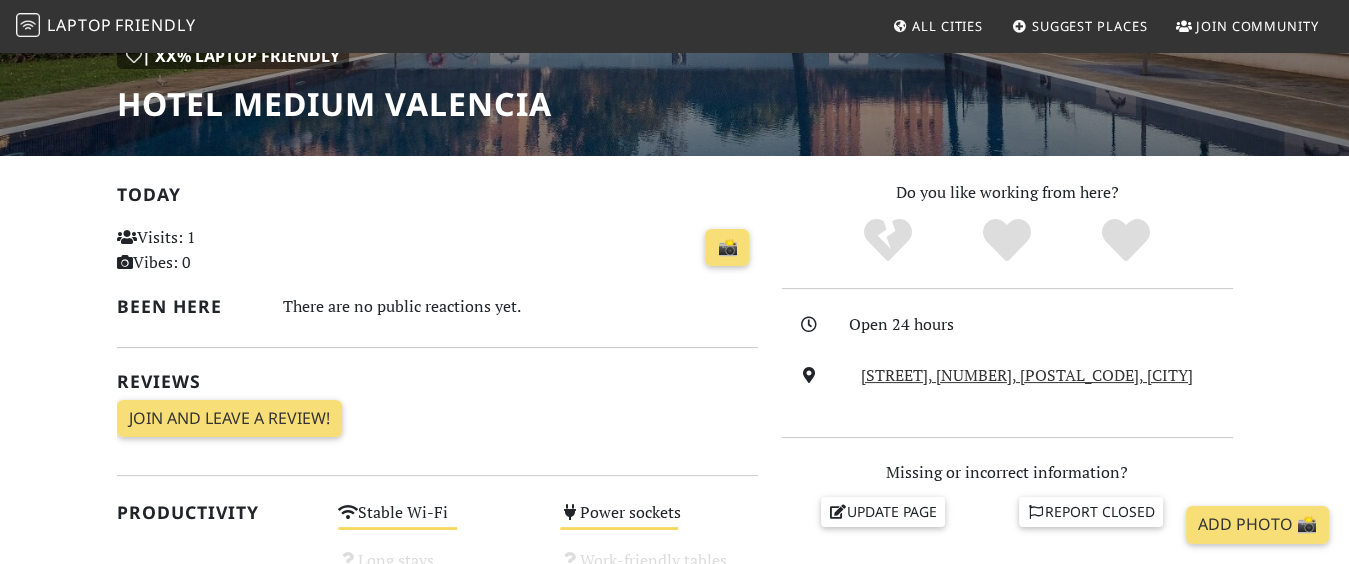 scroll, scrollTop: 0, scrollLeft: 0, axis: both 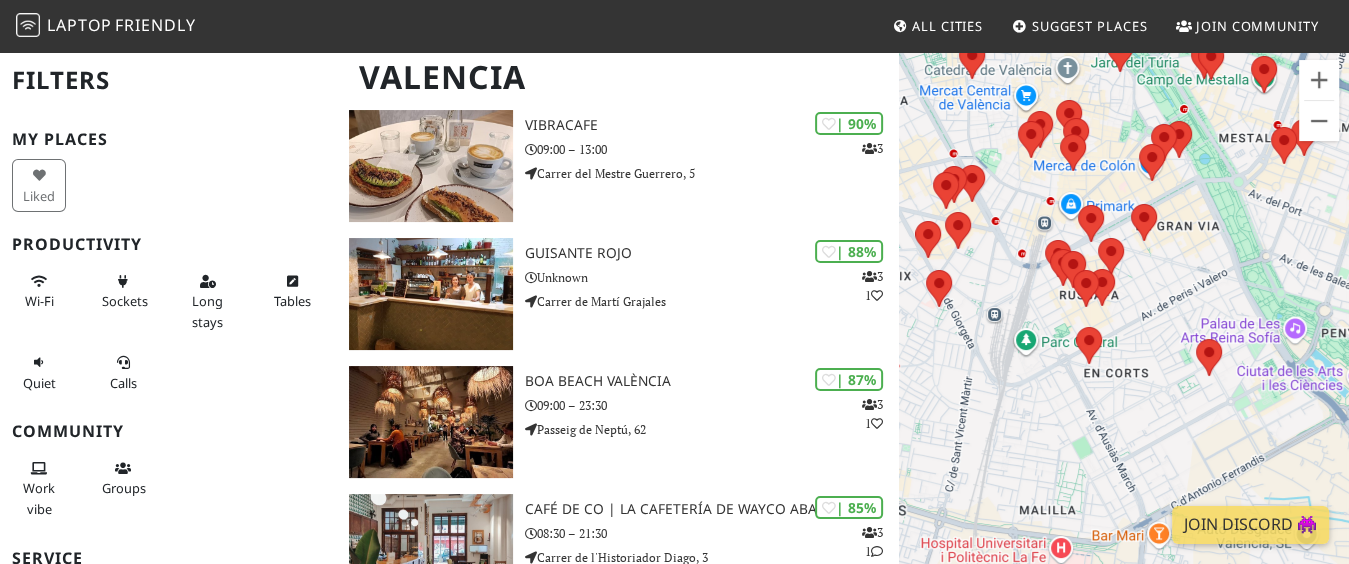drag, startPoint x: 1003, startPoint y: 367, endPoint x: 1217, endPoint y: 477, distance: 240.61588 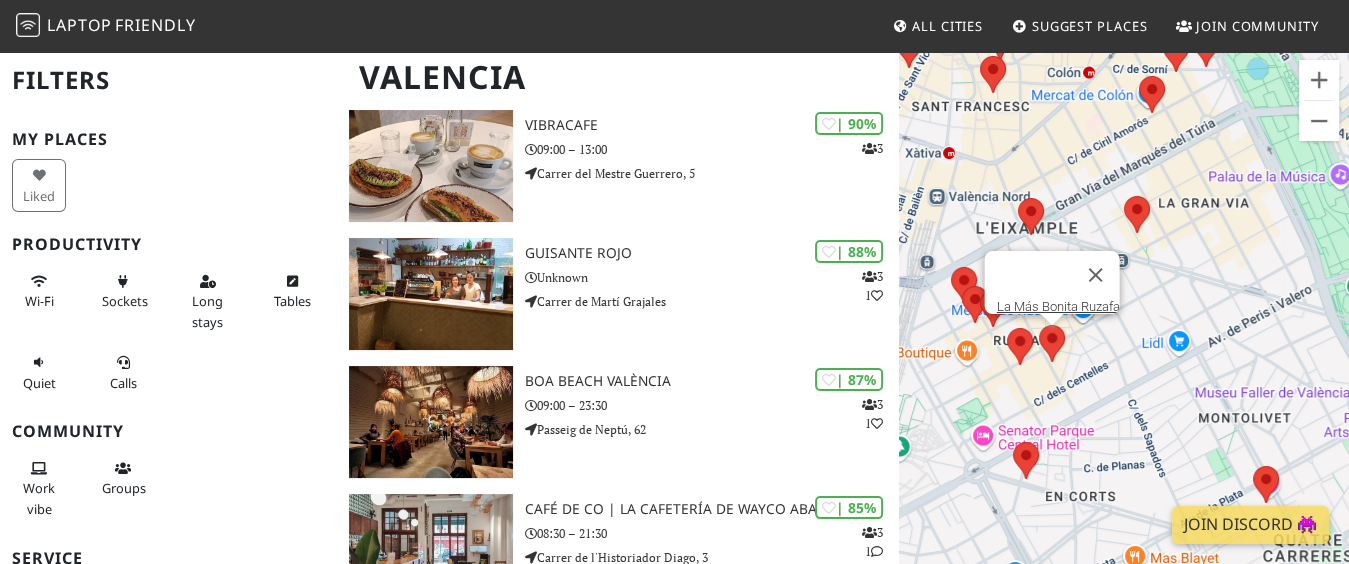click at bounding box center [1039, 325] 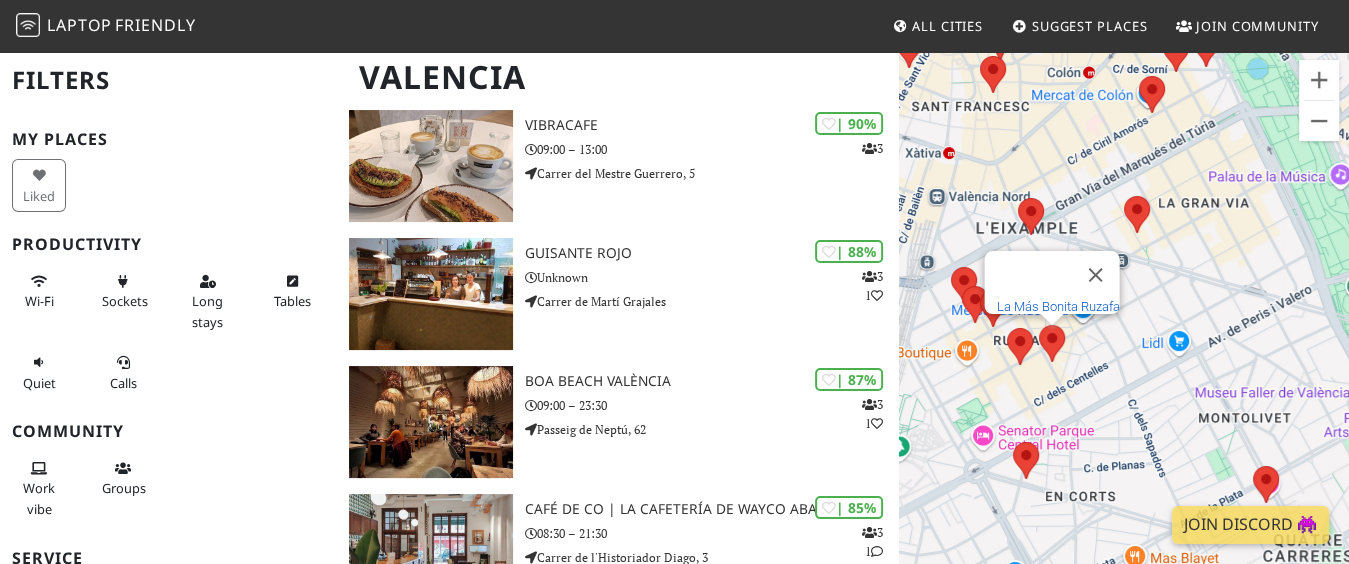 click on "La Más Bonita Ruzafa" at bounding box center (1058, 306) 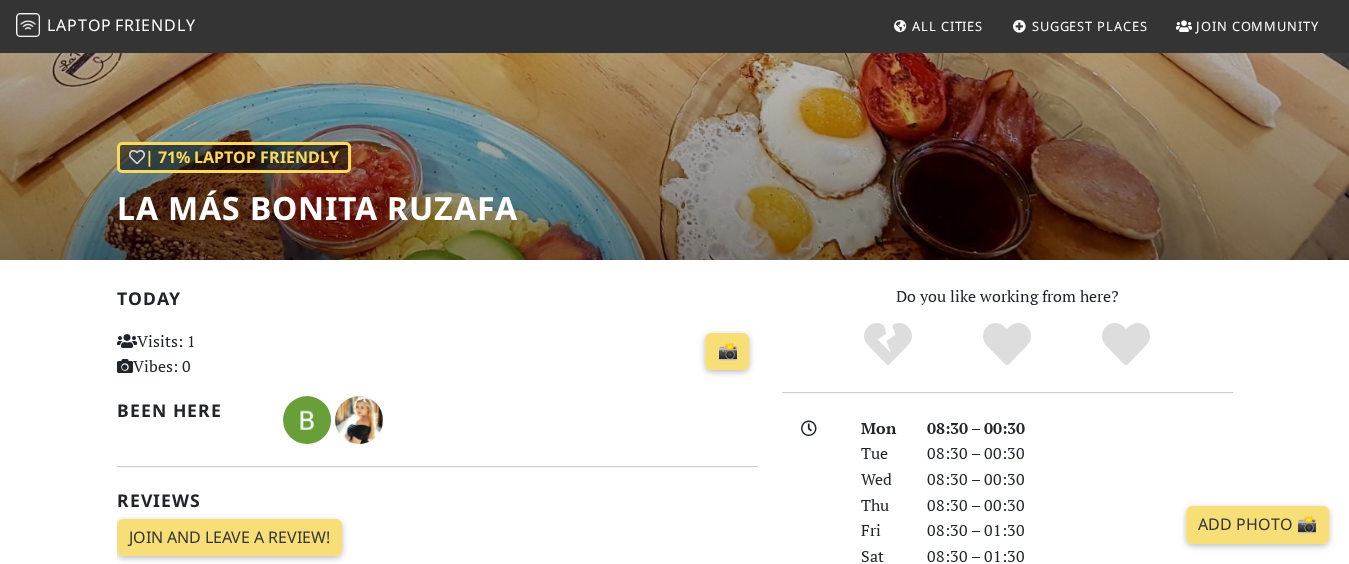 scroll, scrollTop: 100, scrollLeft: 0, axis: vertical 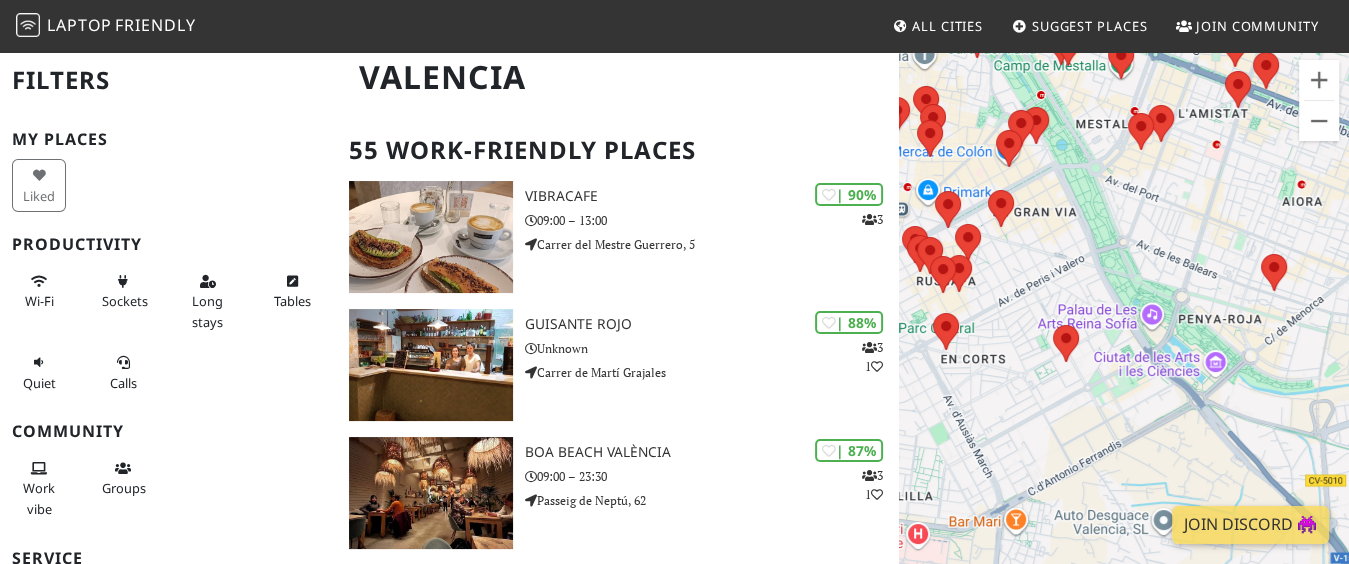 drag, startPoint x: 1040, startPoint y: 306, endPoint x: 1130, endPoint y: 306, distance: 90 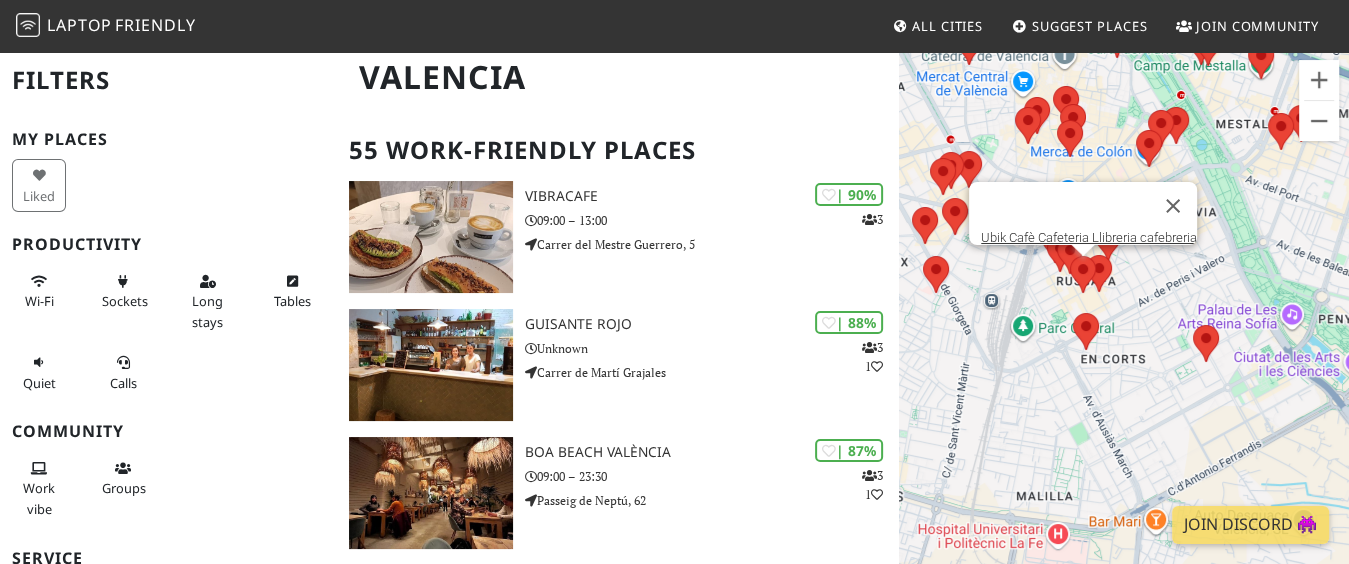 click at bounding box center (1070, 256) 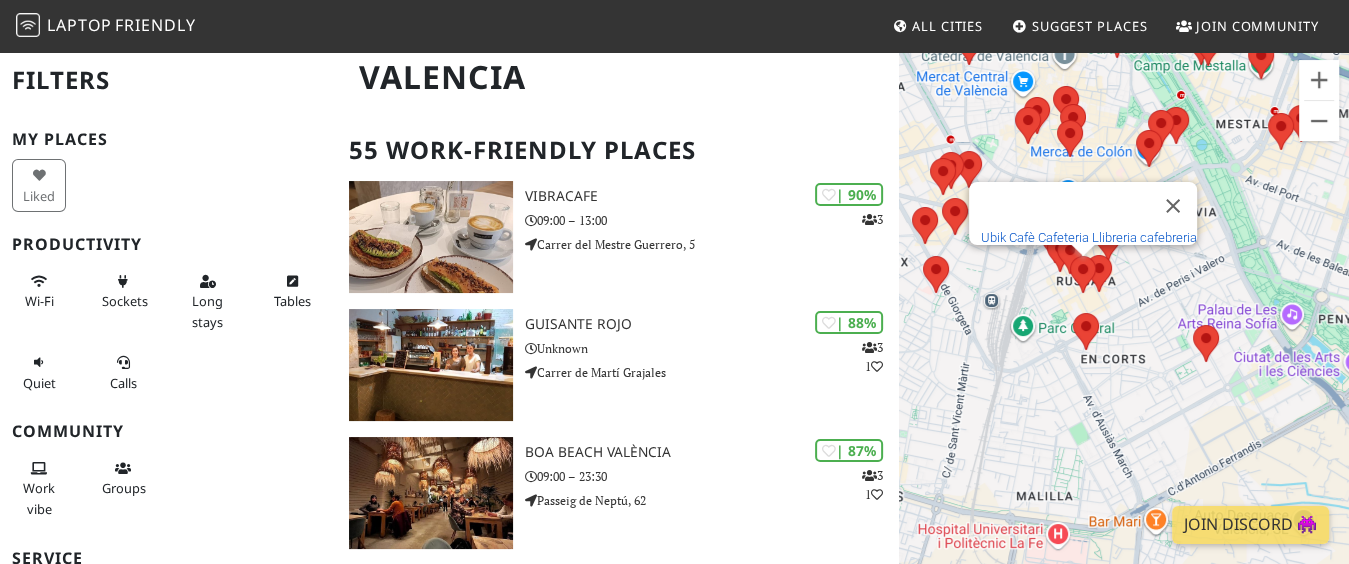 click on "Ubik Cafè Cafeteria Llibreria cafebreria" at bounding box center (1089, 237) 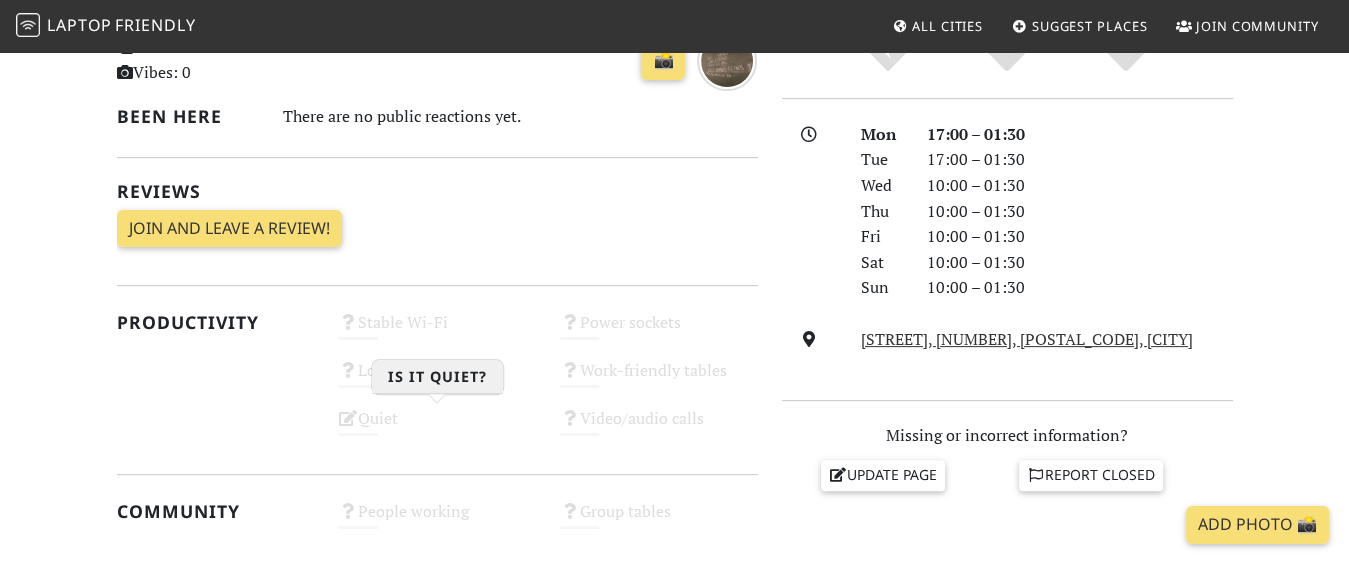 scroll, scrollTop: 500, scrollLeft: 0, axis: vertical 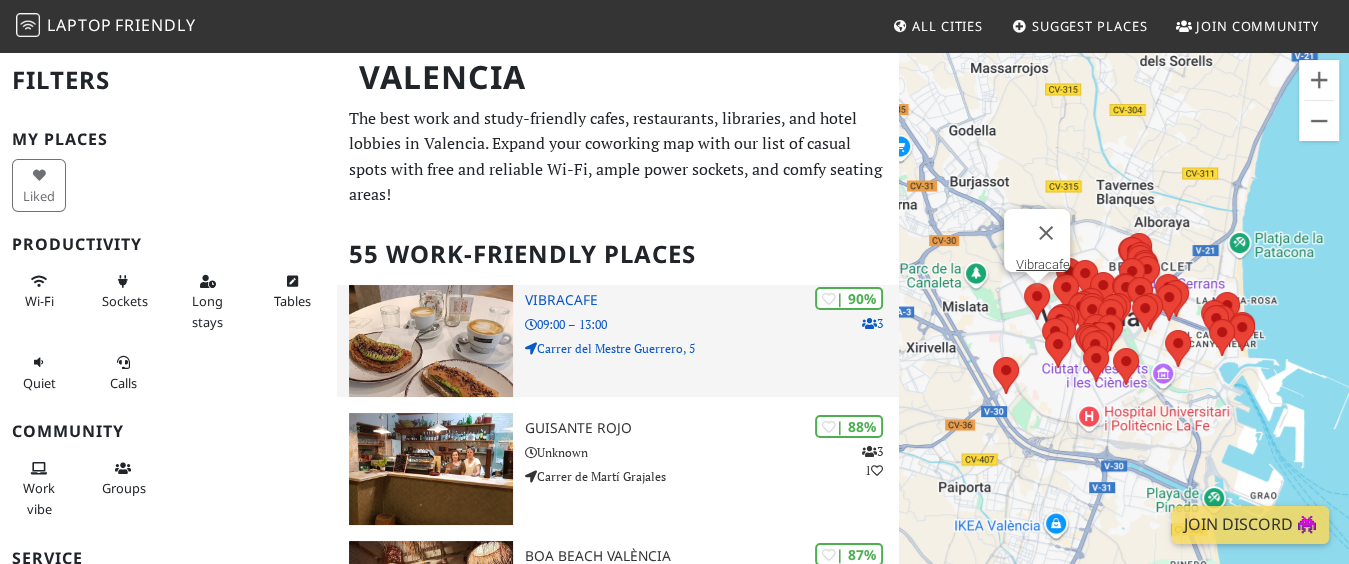 click on "09:00 – 13:00" at bounding box center (712, 324) 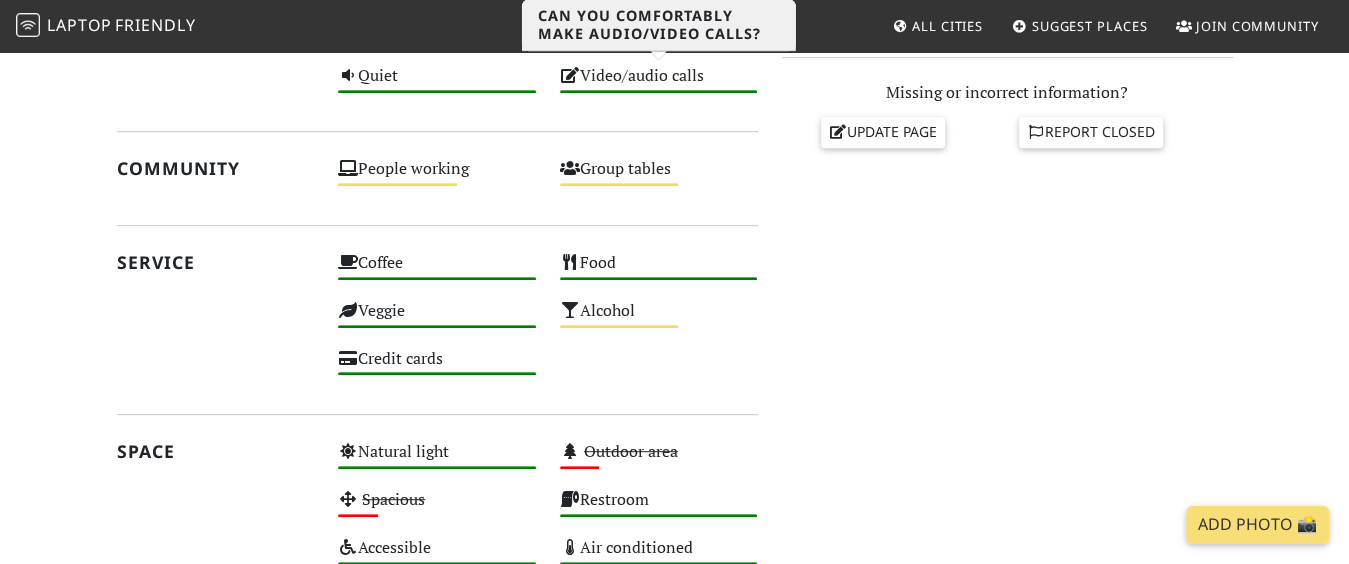 scroll, scrollTop: 900, scrollLeft: 0, axis: vertical 